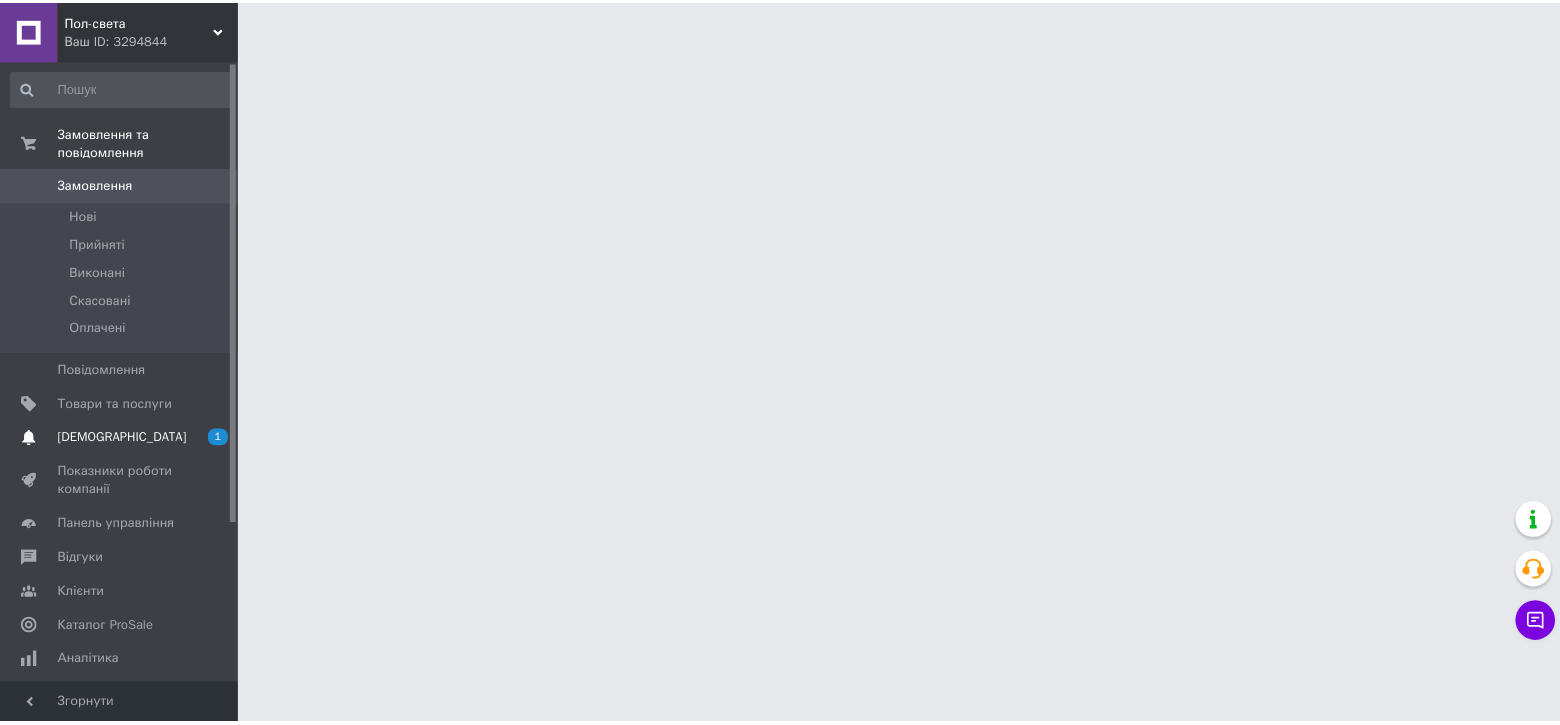scroll, scrollTop: 0, scrollLeft: 0, axis: both 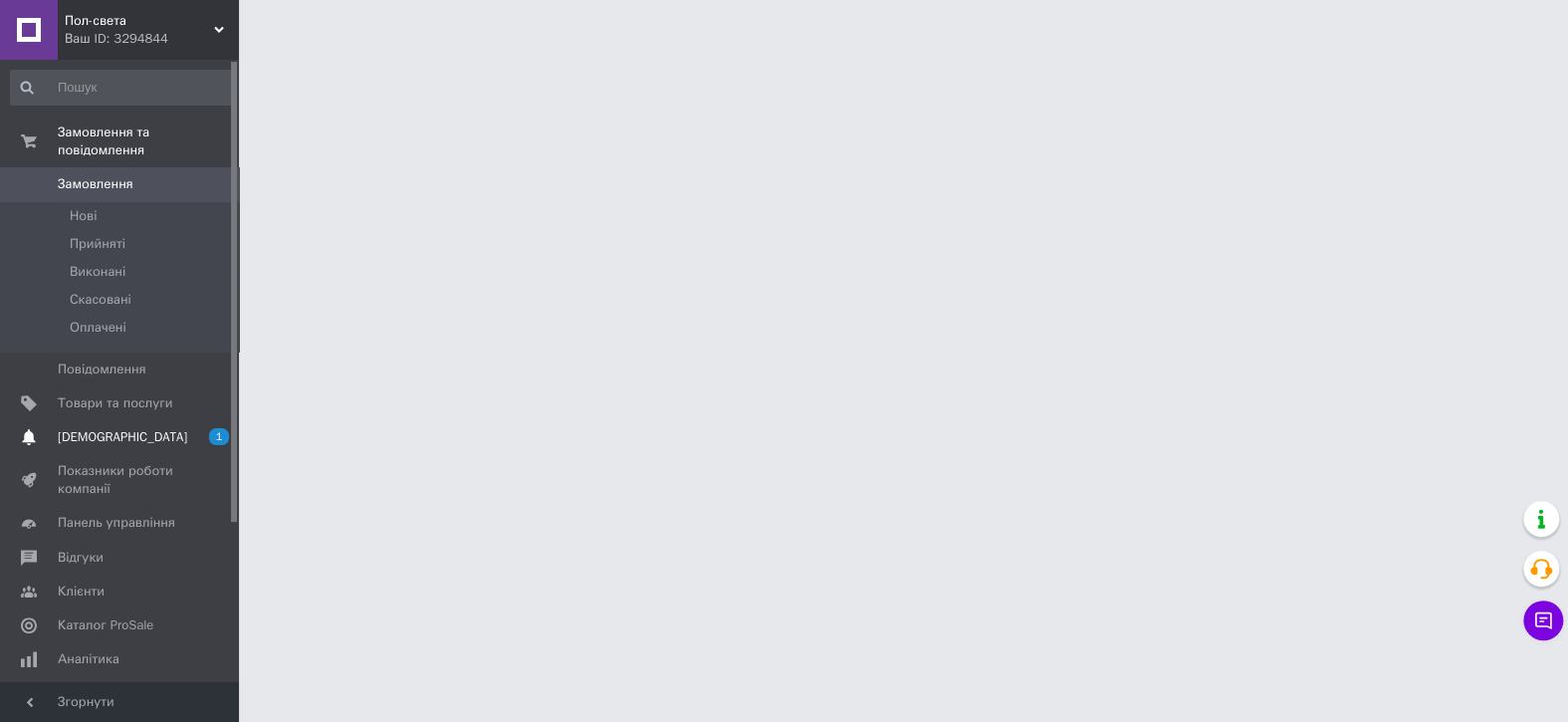click on "[DEMOGRAPHIC_DATA]" at bounding box center (122, 437) 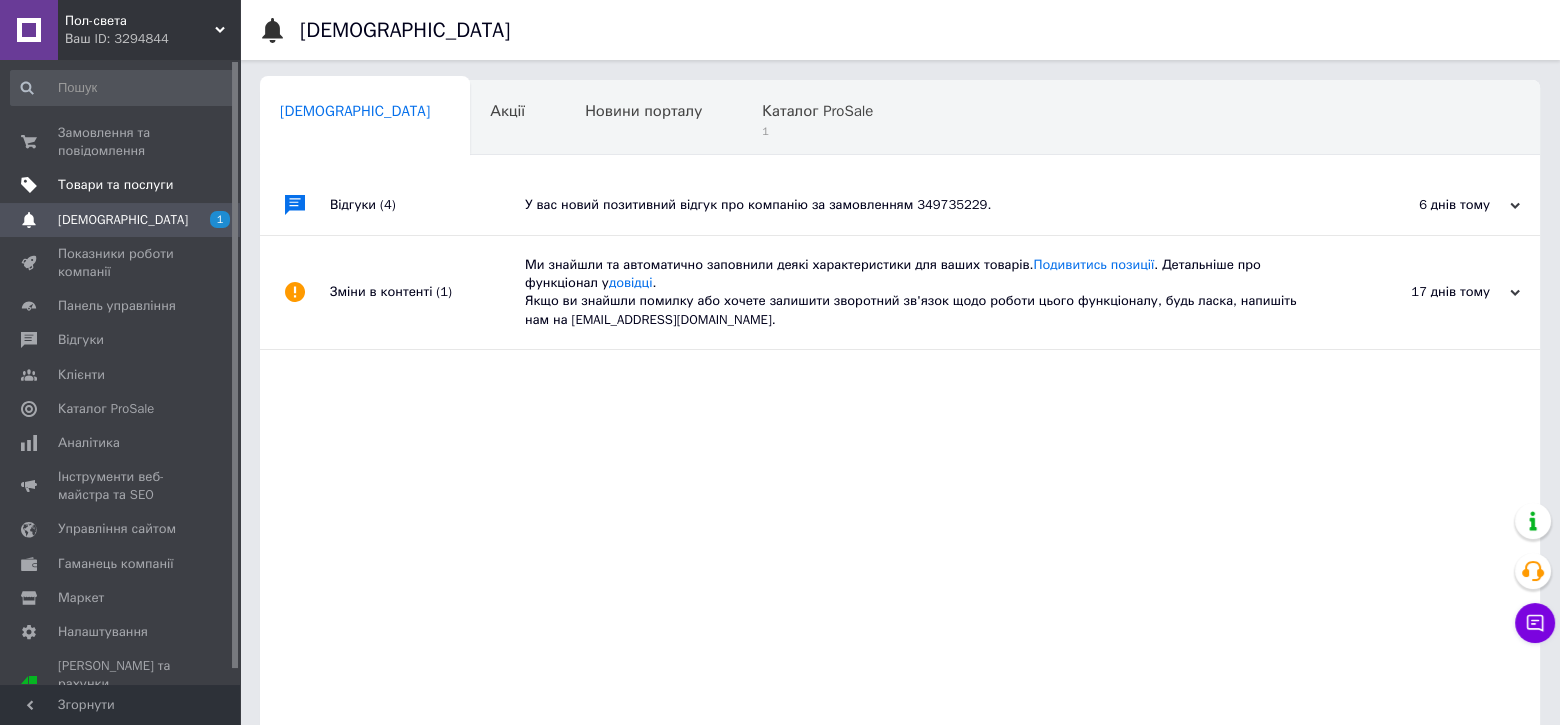 click on "Товари та послуги" at bounding box center [115, 185] 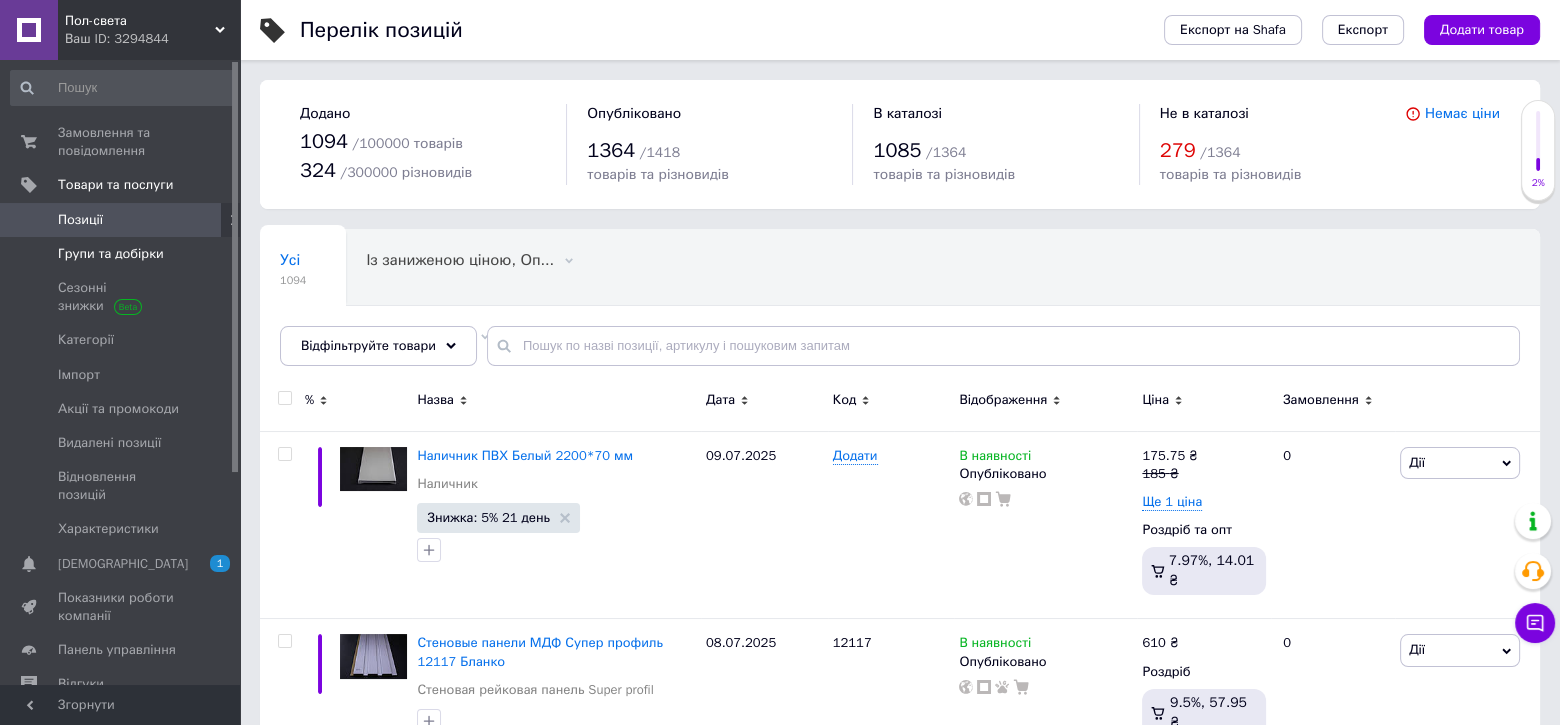 click on "Групи та добірки" at bounding box center (111, 254) 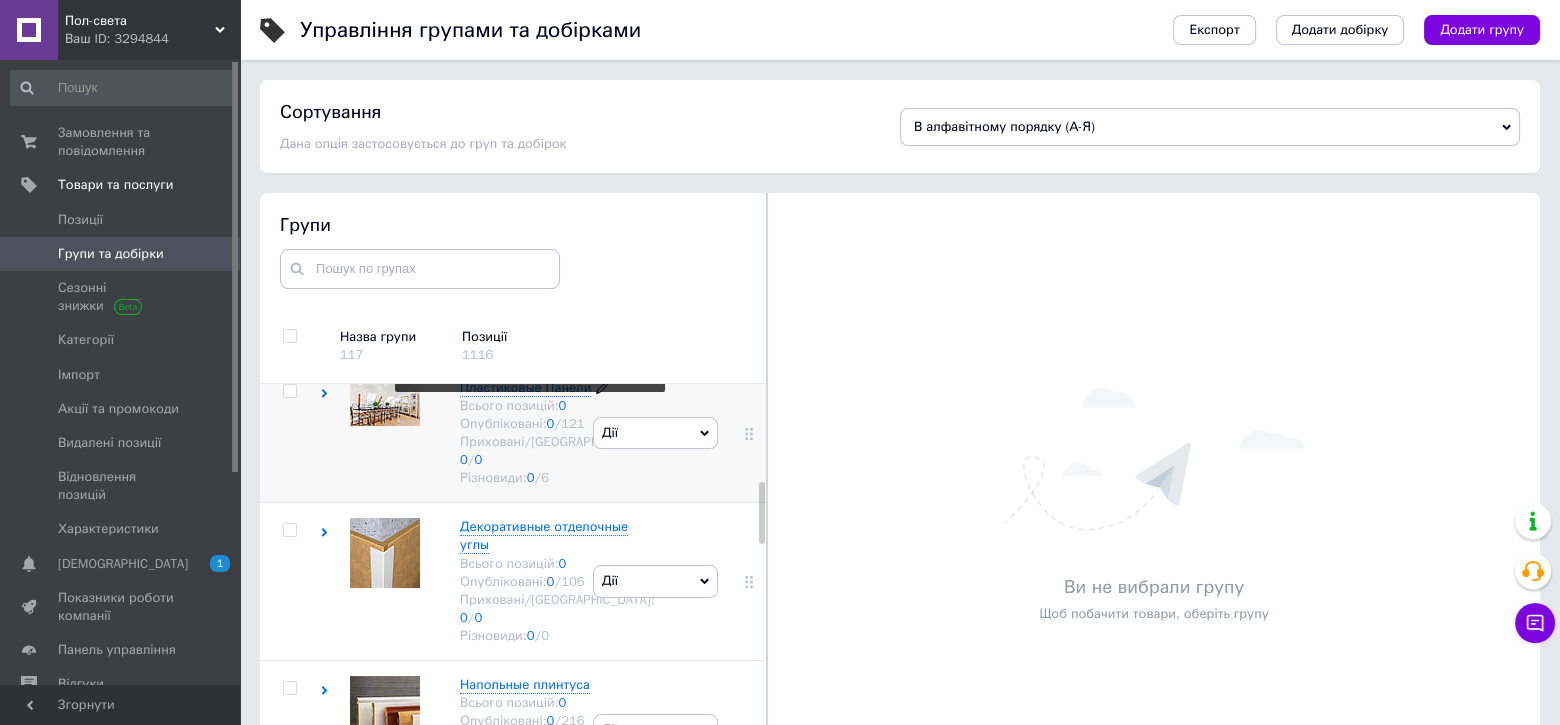 scroll, scrollTop: 700, scrollLeft: 0, axis: vertical 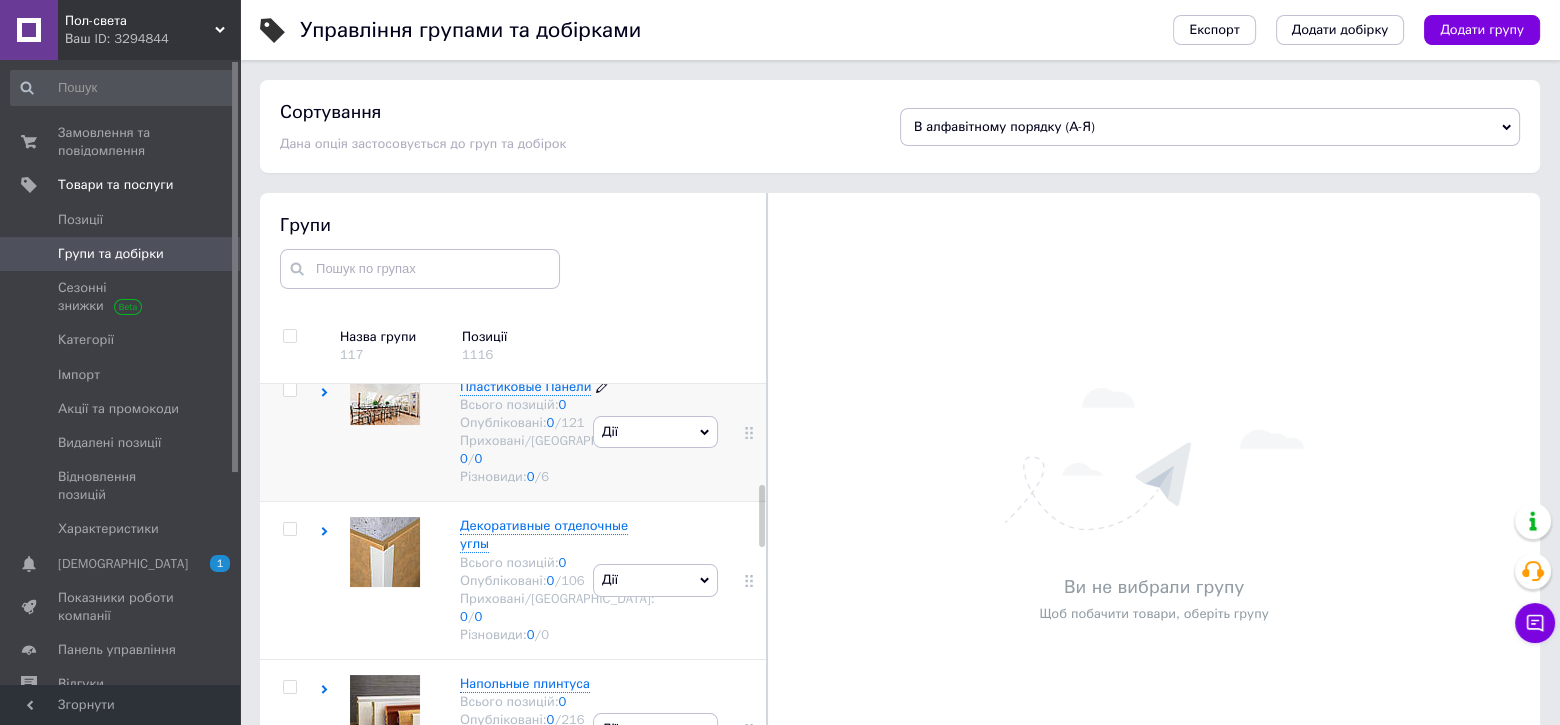 click on "Пластиковые Панели" at bounding box center [525, 386] 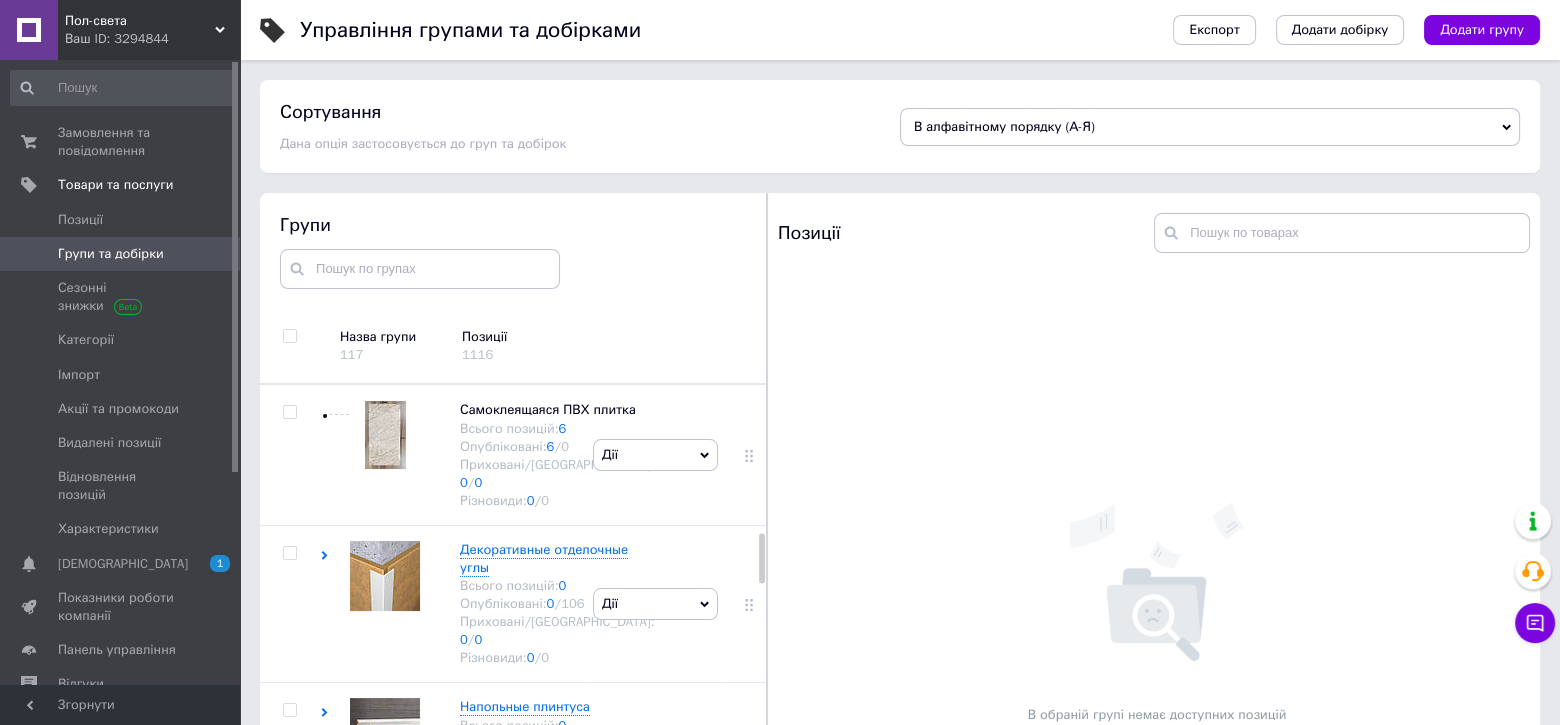 scroll, scrollTop: 1300, scrollLeft: 0, axis: vertical 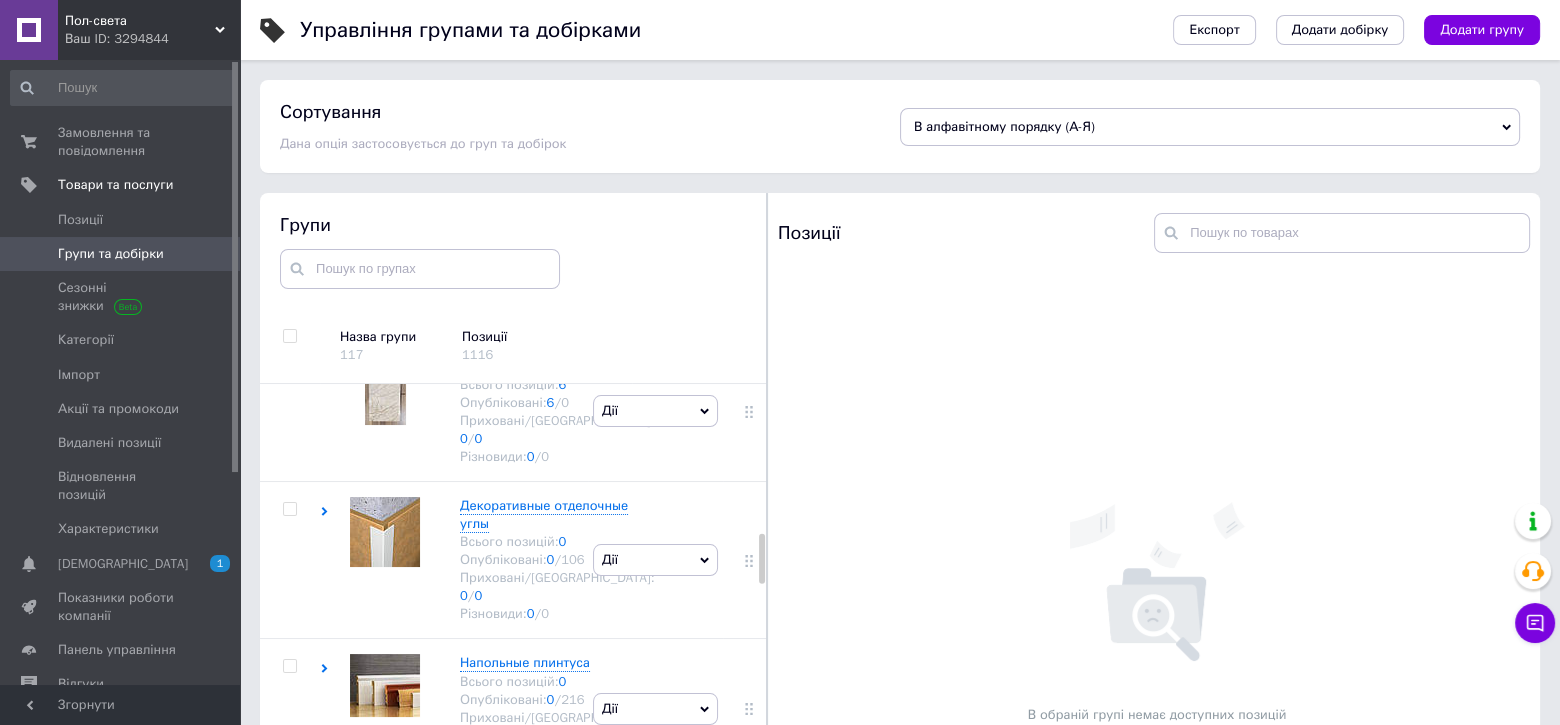 click on "Панель ПВХ Grace" at bounding box center (516, 225) 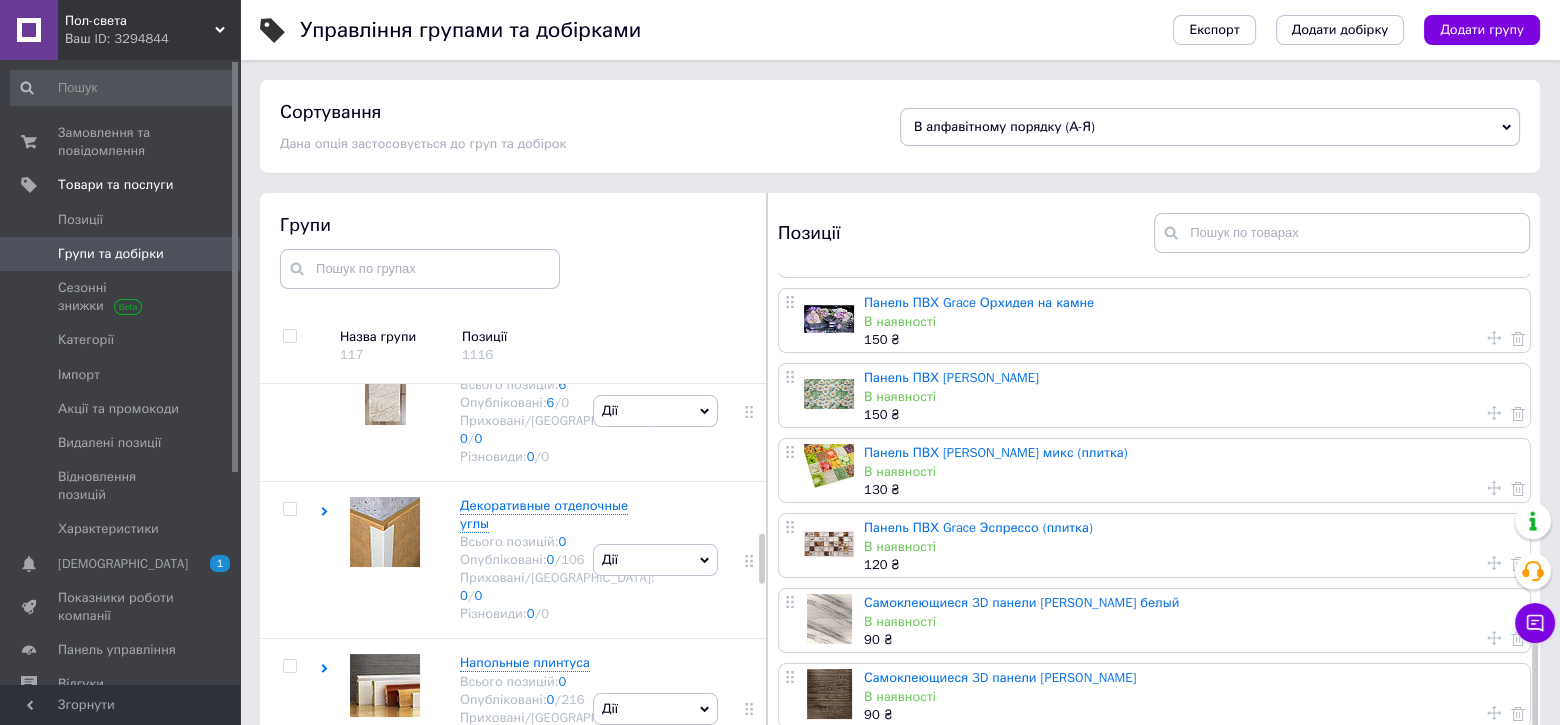 scroll, scrollTop: 1016, scrollLeft: 0, axis: vertical 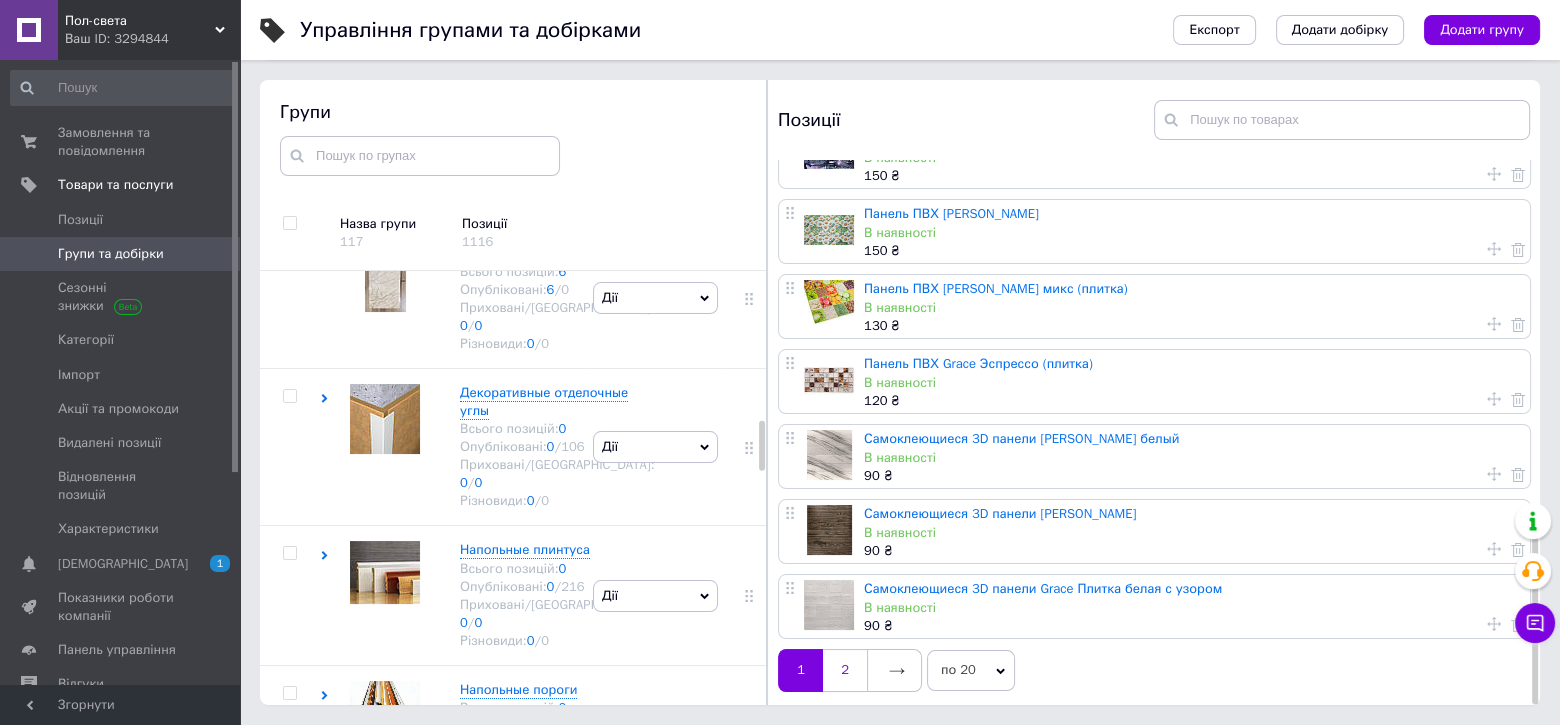 click on "2" at bounding box center [845, 670] 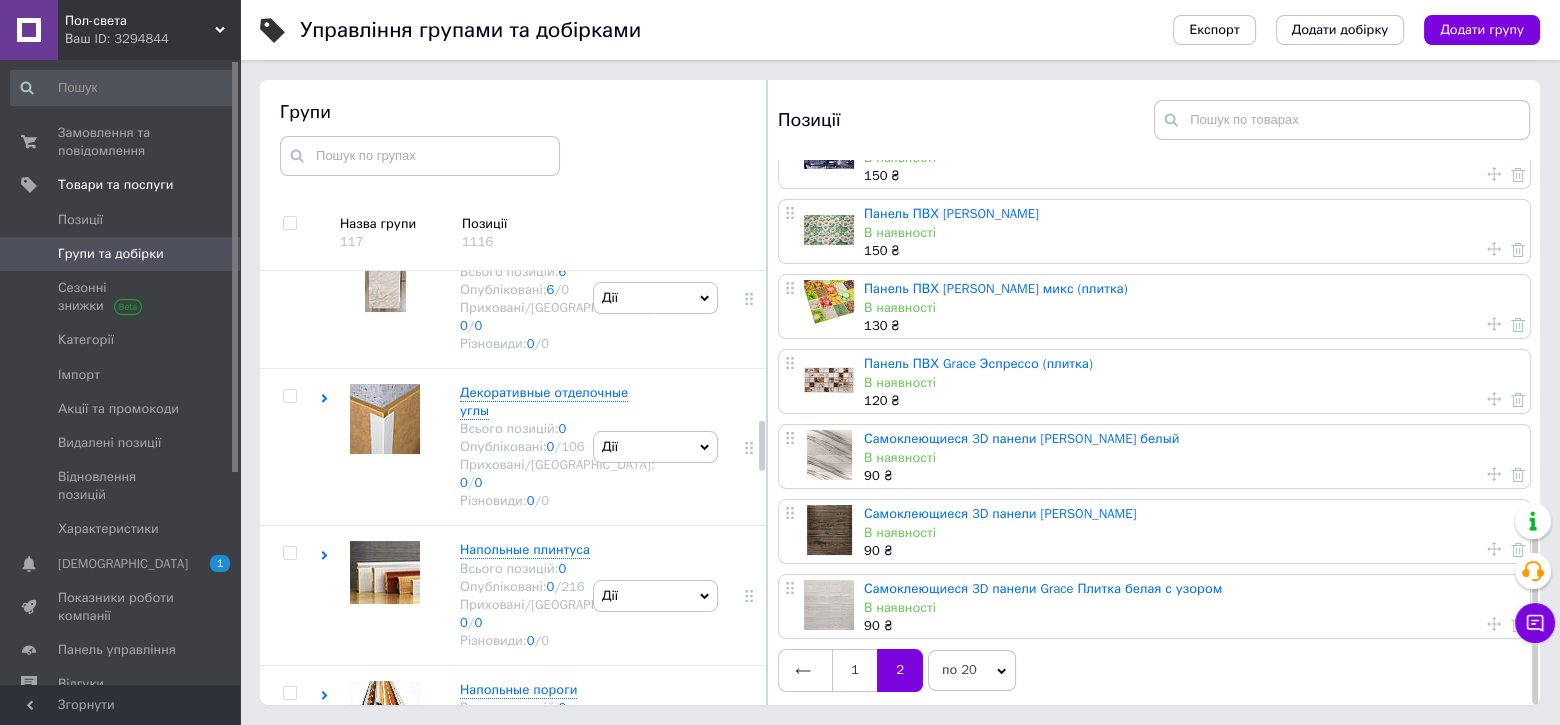 scroll, scrollTop: 0, scrollLeft: 0, axis: both 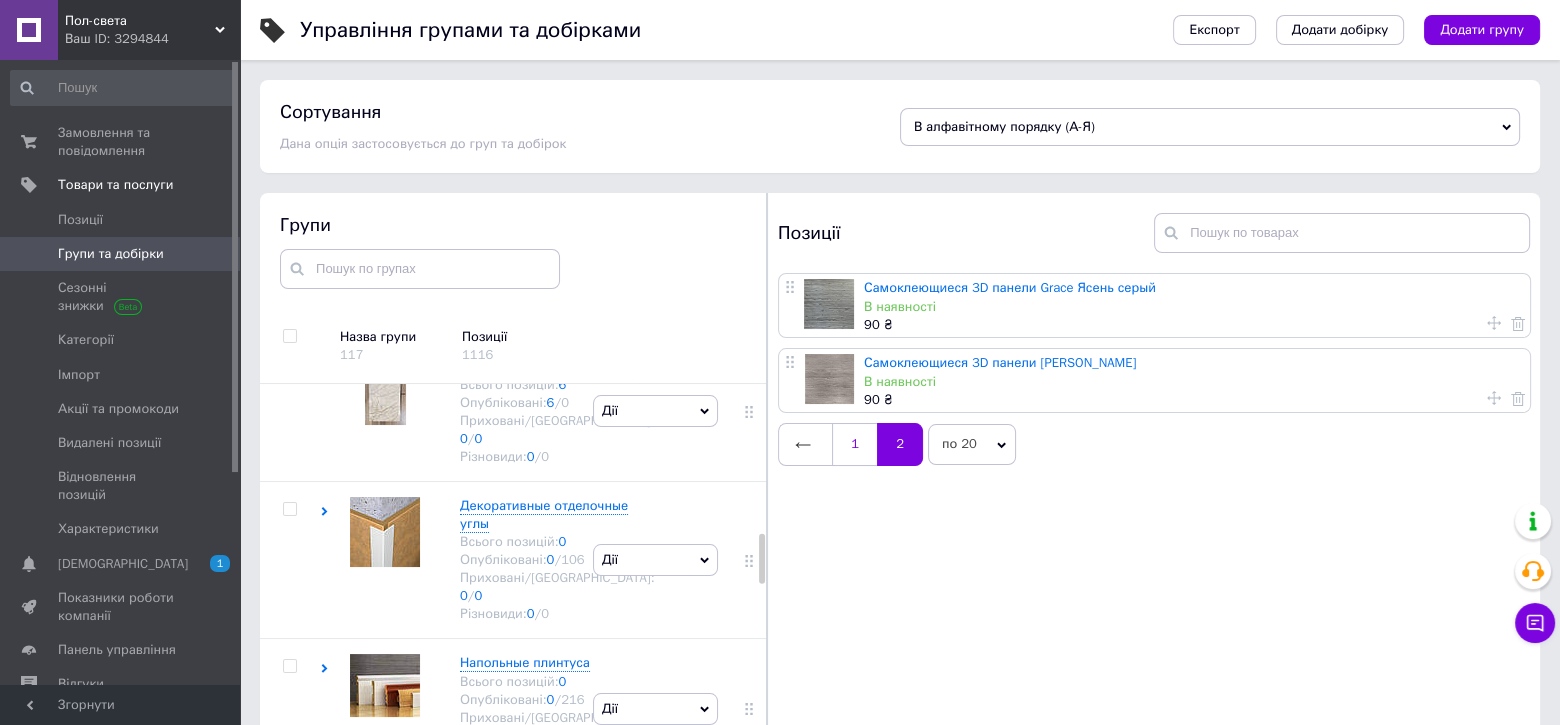 click on "1" at bounding box center (854, 444) 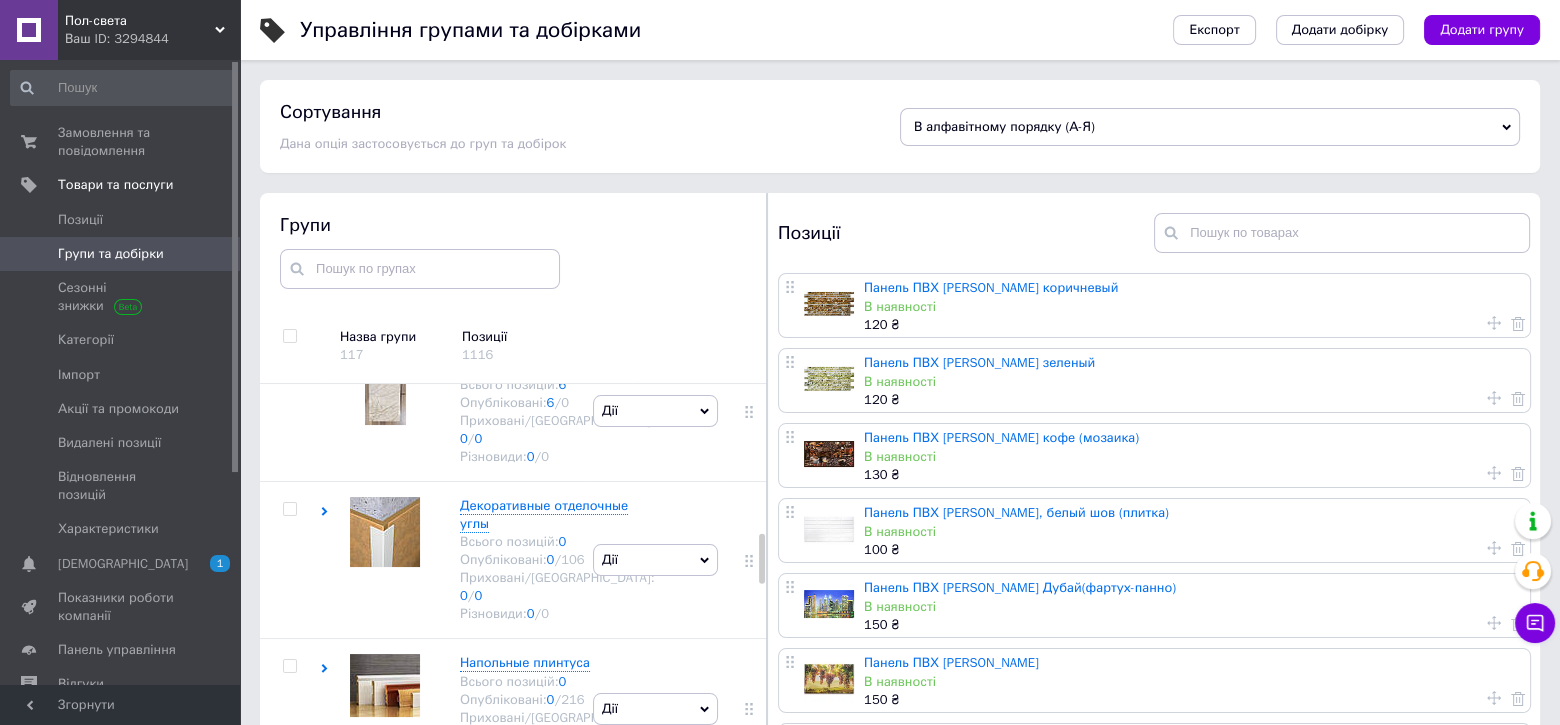 click on "Управління групами та добірками Експорт Додати добірку Додати групу Сортування Дана опція застосовується до груп та добірок В алфавітному порядку (А-Я) За артикулами (А-Я) За артикулами (Я-А) За датою додавання (від старих до нових) За датою додавання (від нових до старих) В алфавітному порядку (Я-А) За ростом ціни За зменшенням ціни Користувацька Групи Назва групи 117 Позиції 1116 Коренева група Всього позицій:  0 Опубліковані:  0  /  0 Приховані/Видалені:  0  /  0 Різновиди:  0  /  0 Дії Додати підгрупу Додати товар Распродажа  !!! Всього позицій:  0 Опубліковані:  0  /  86 0" at bounding box center (900, 419) 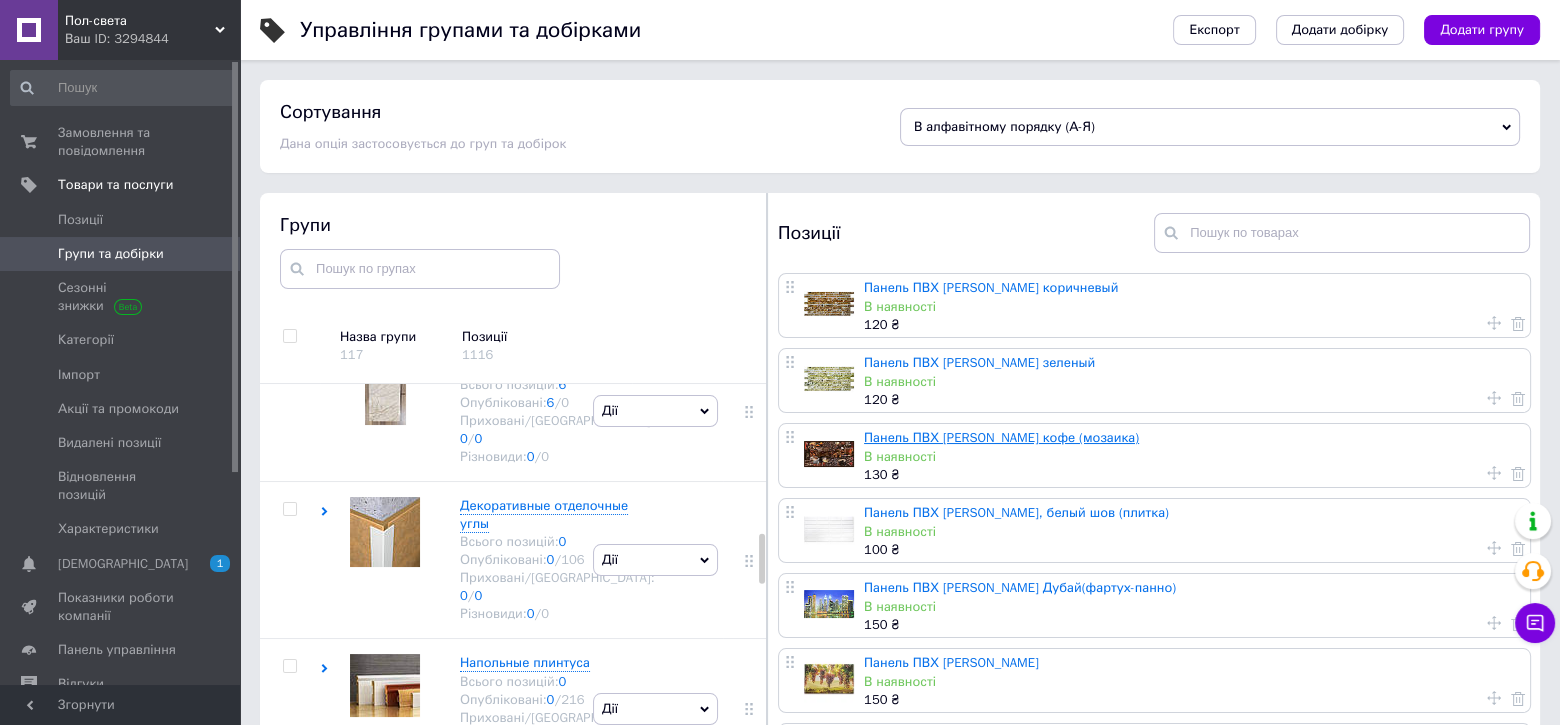 click on "Панель ПВХ [PERSON_NAME] кофе (мозаика)" at bounding box center [1001, 437] 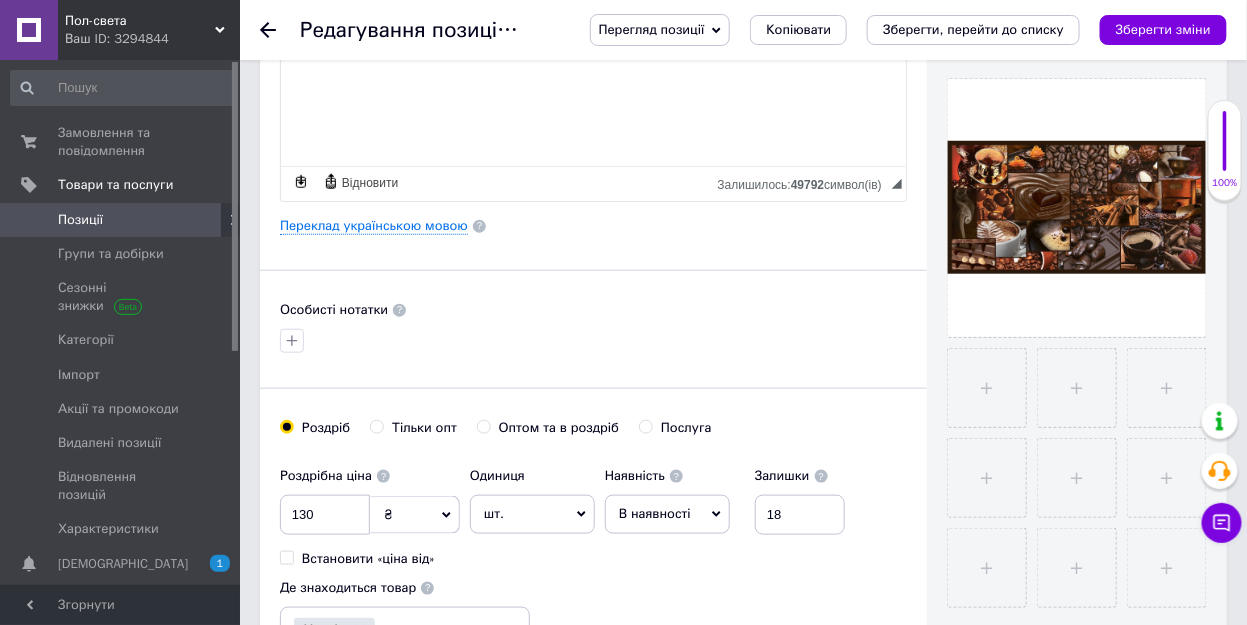 scroll, scrollTop: 400, scrollLeft: 0, axis: vertical 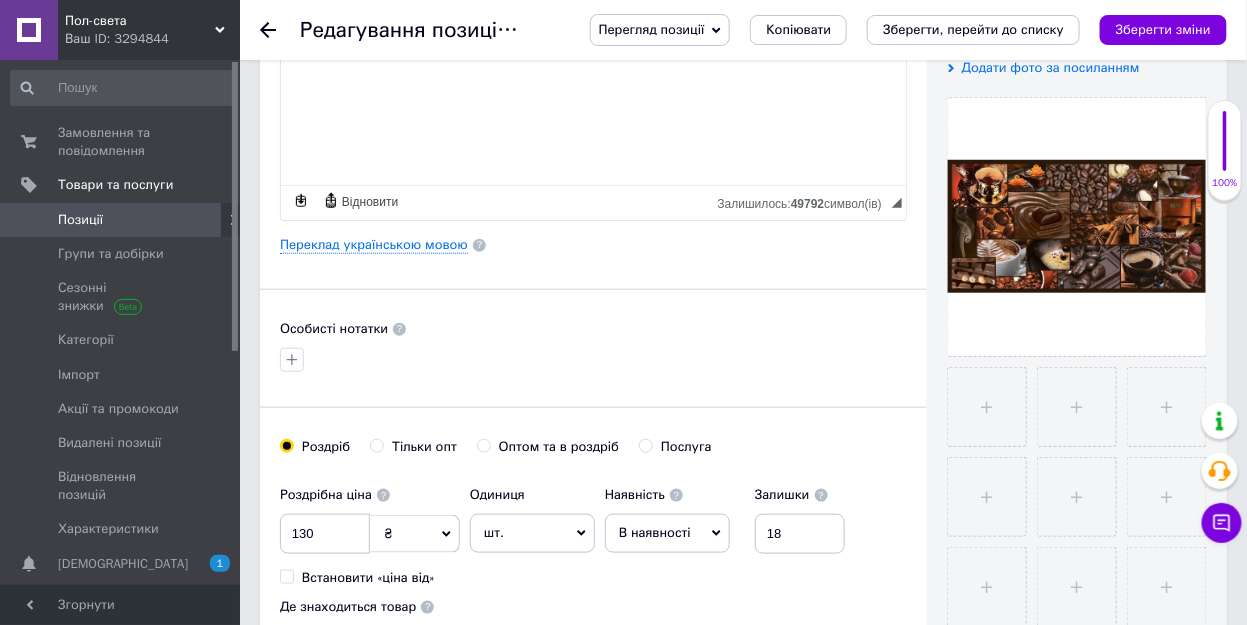 click 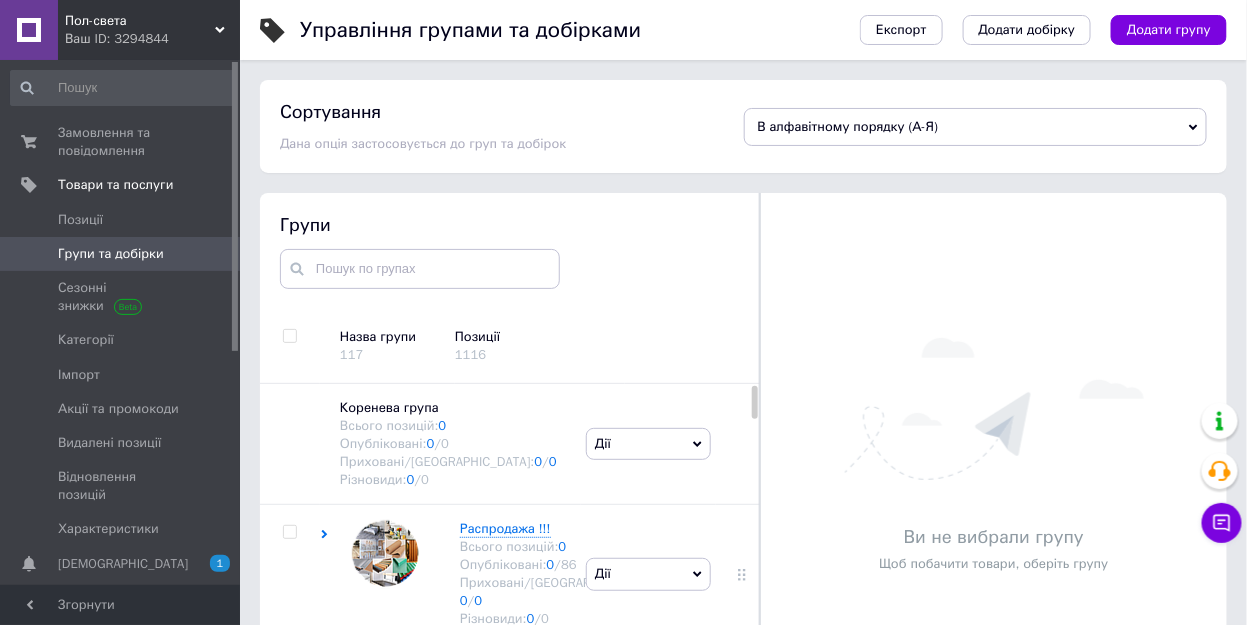 scroll, scrollTop: 74, scrollLeft: 0, axis: vertical 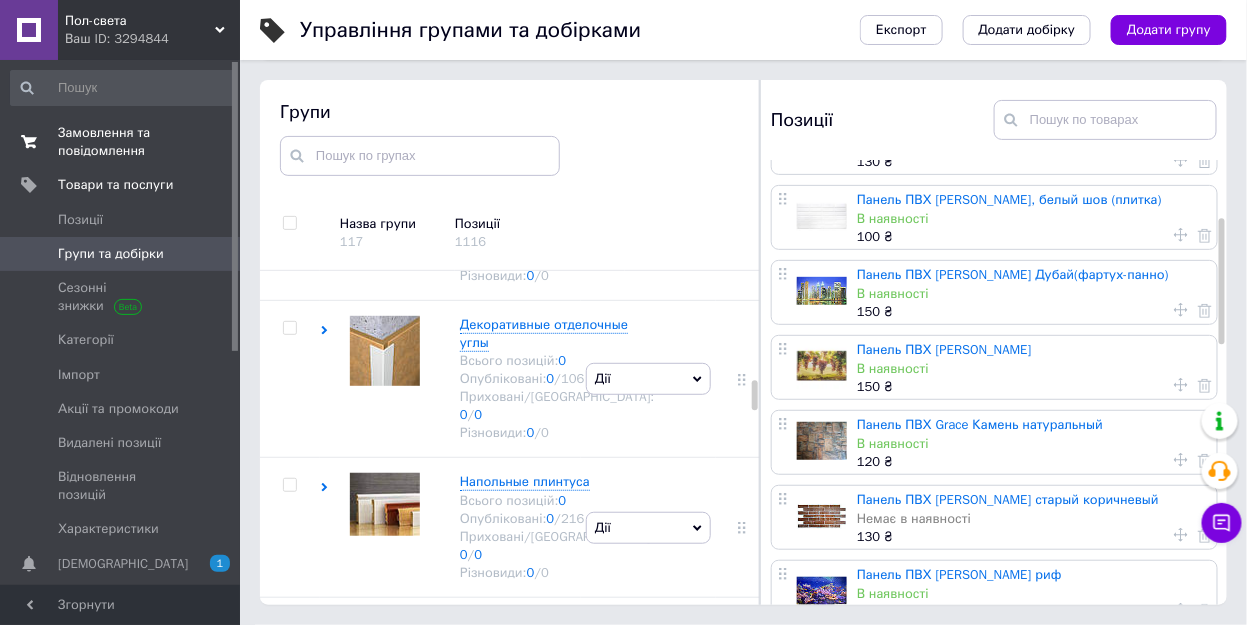 click on "Замовлення та повідомлення" at bounding box center [121, 142] 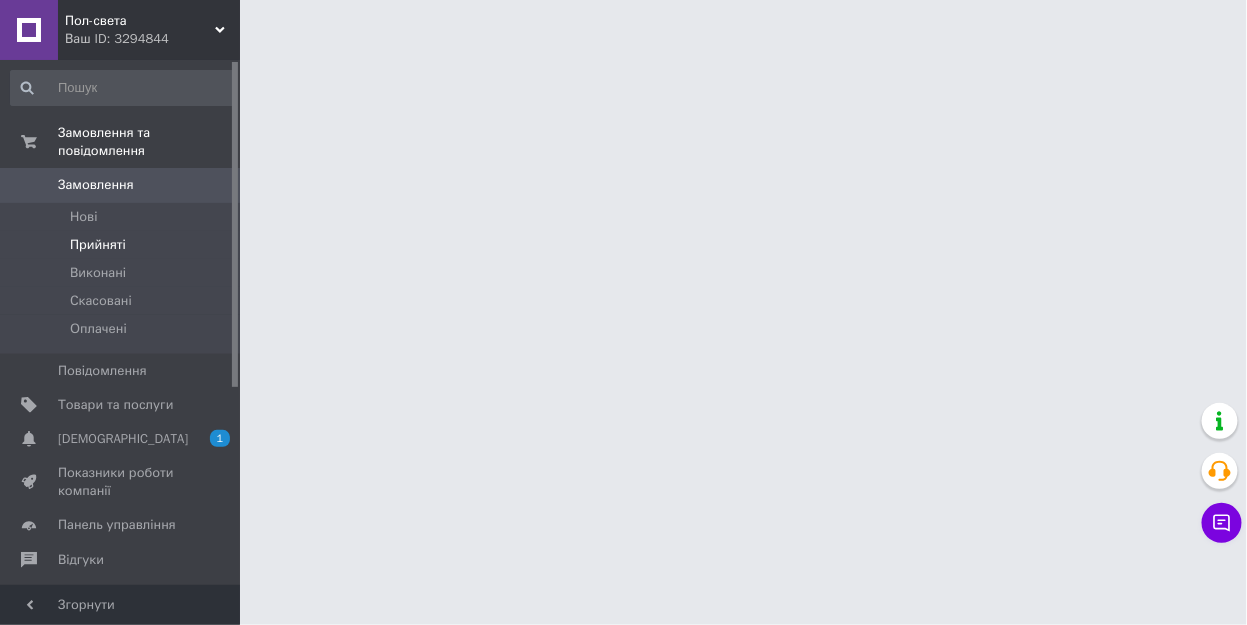 scroll, scrollTop: 0, scrollLeft: 0, axis: both 